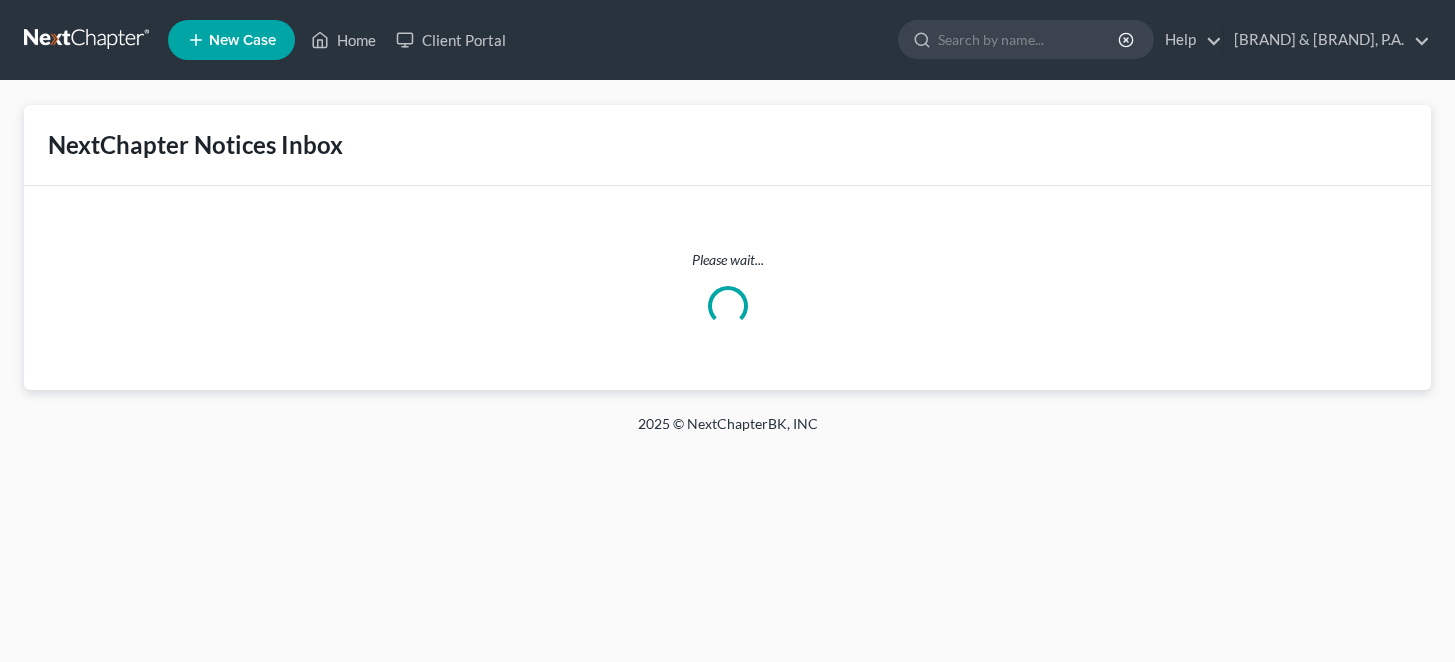 scroll, scrollTop: 0, scrollLeft: 0, axis: both 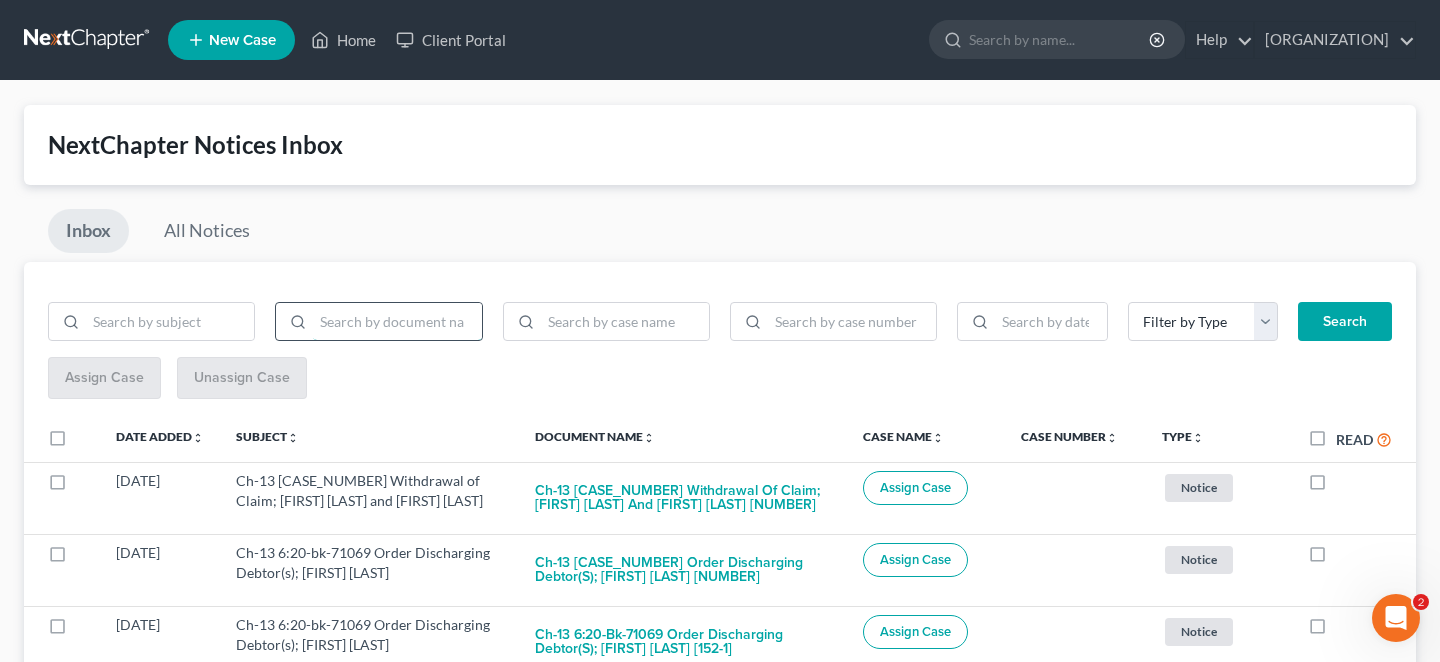 click at bounding box center (397, 322) 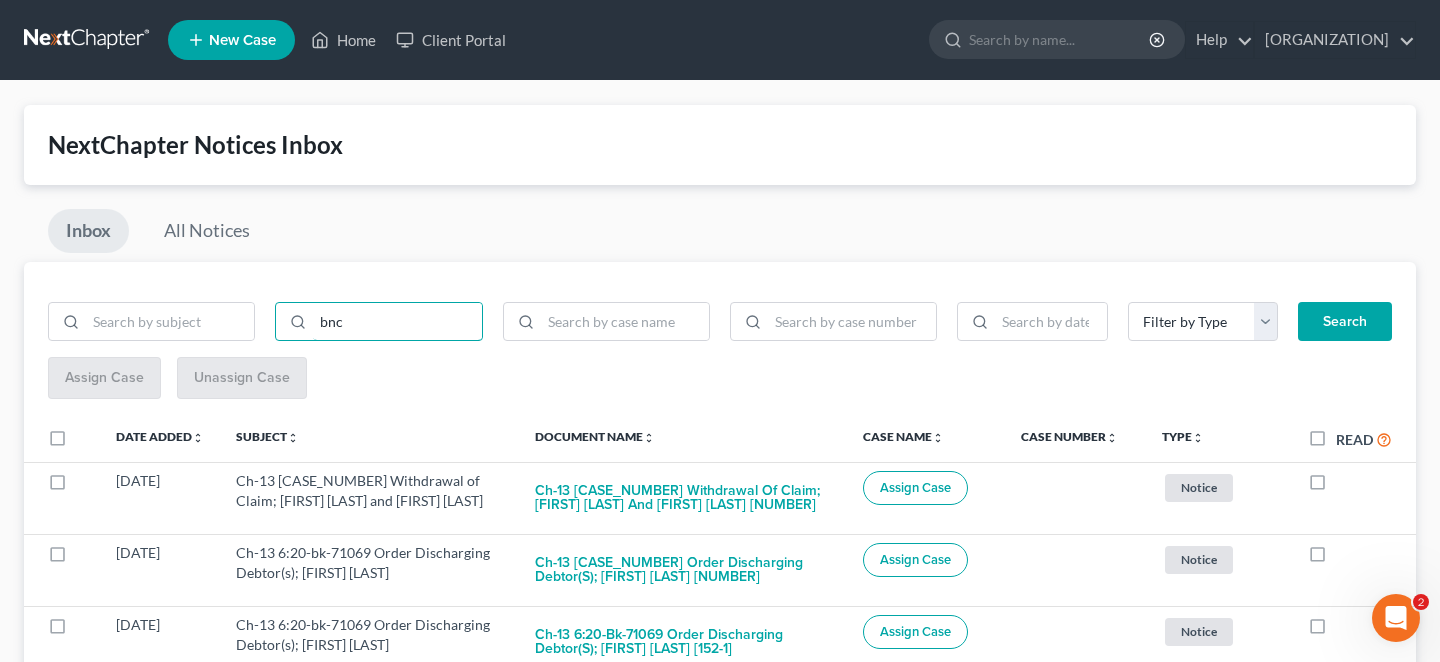 type on "bnc" 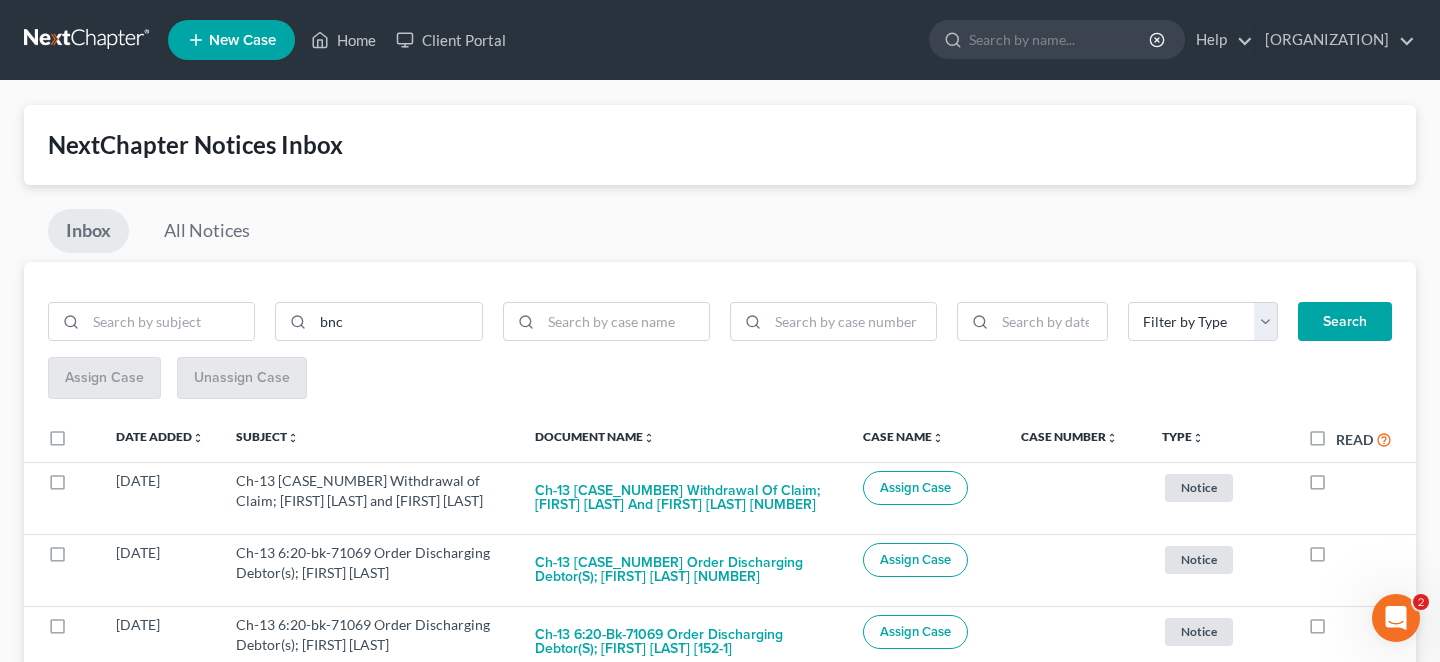 click on "Search" at bounding box center (1345, 322) 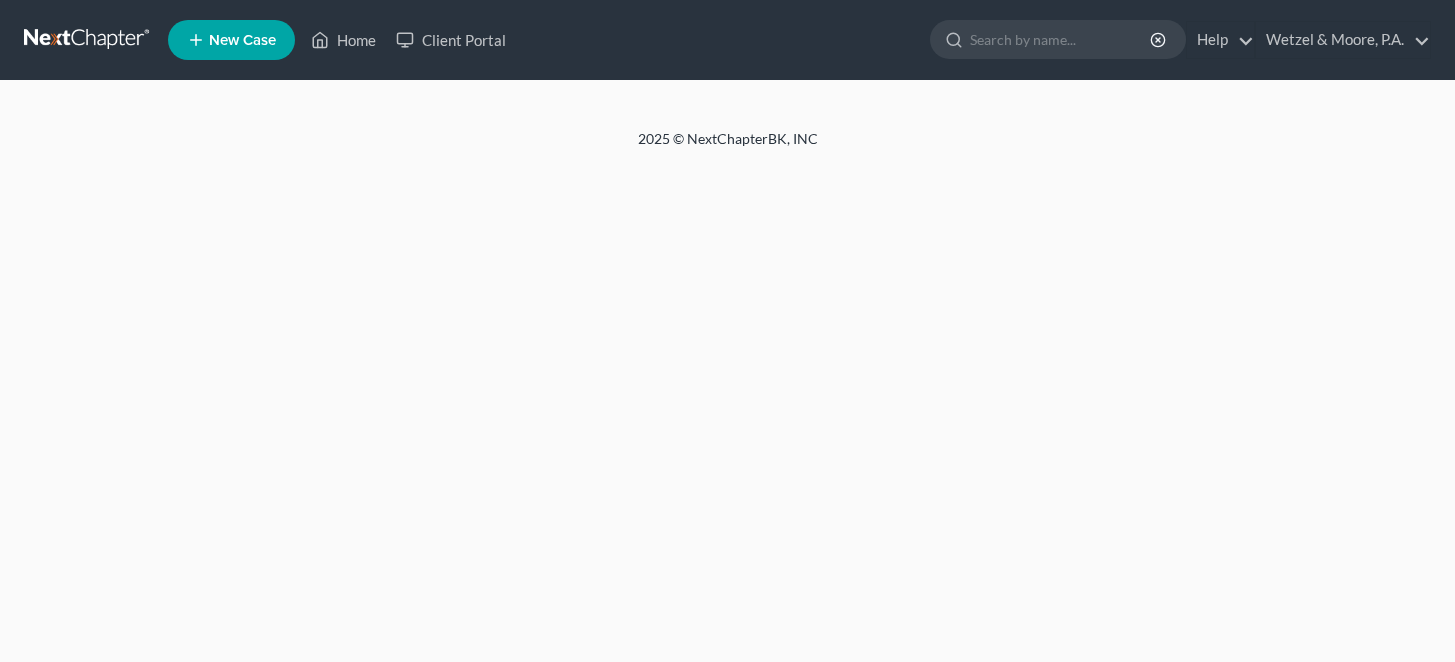 scroll, scrollTop: 0, scrollLeft: 0, axis: both 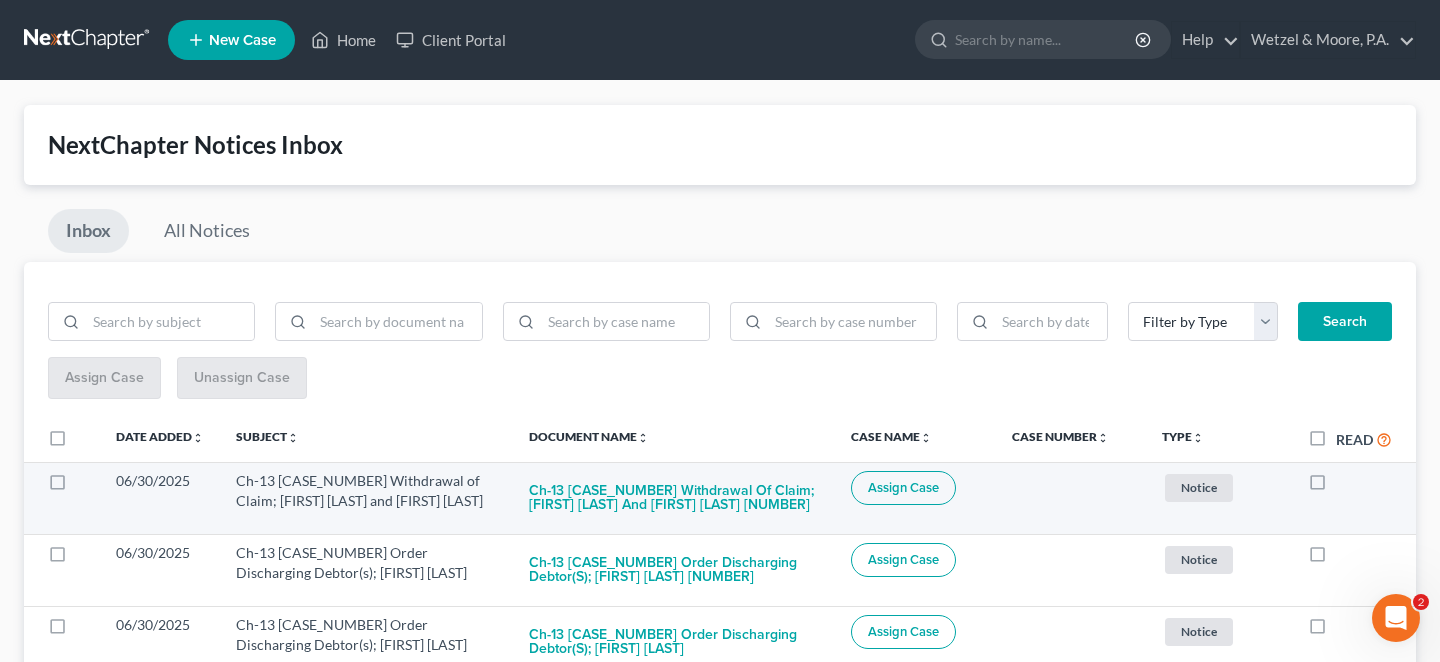 click at bounding box center [1336, 486] 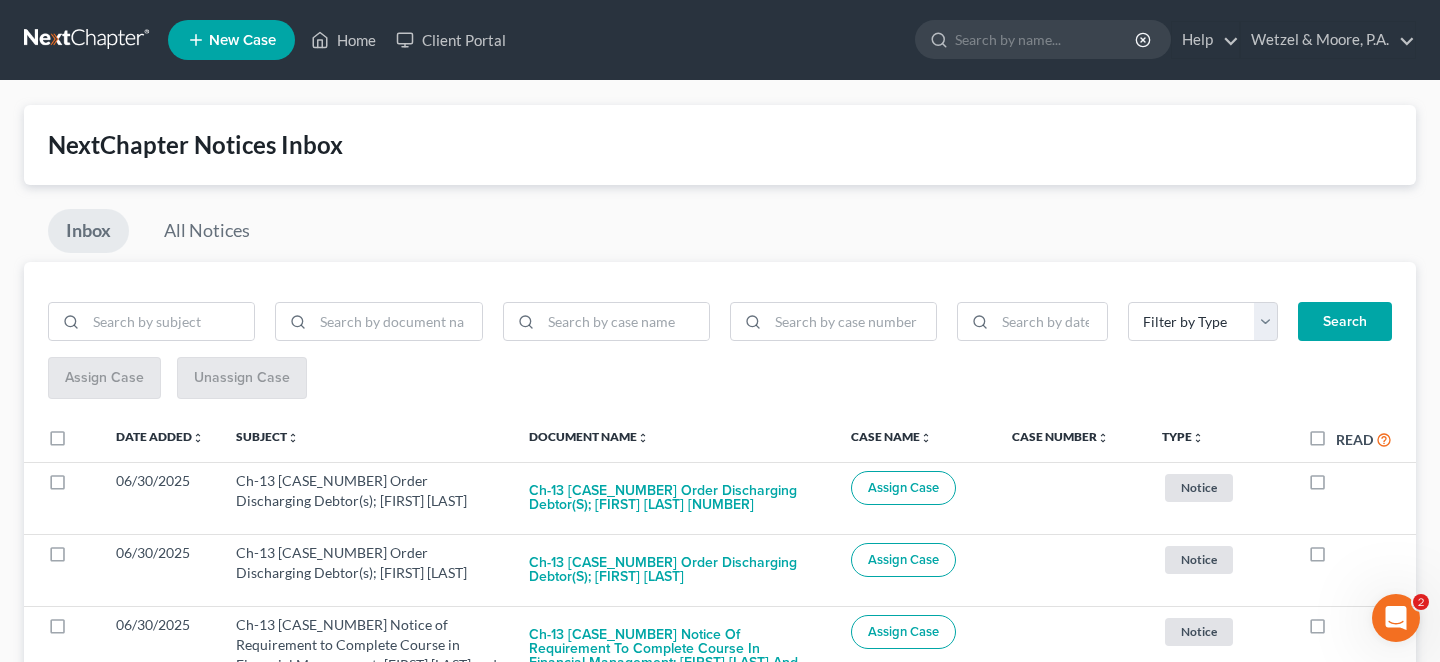 click at bounding box center (1336, 486) 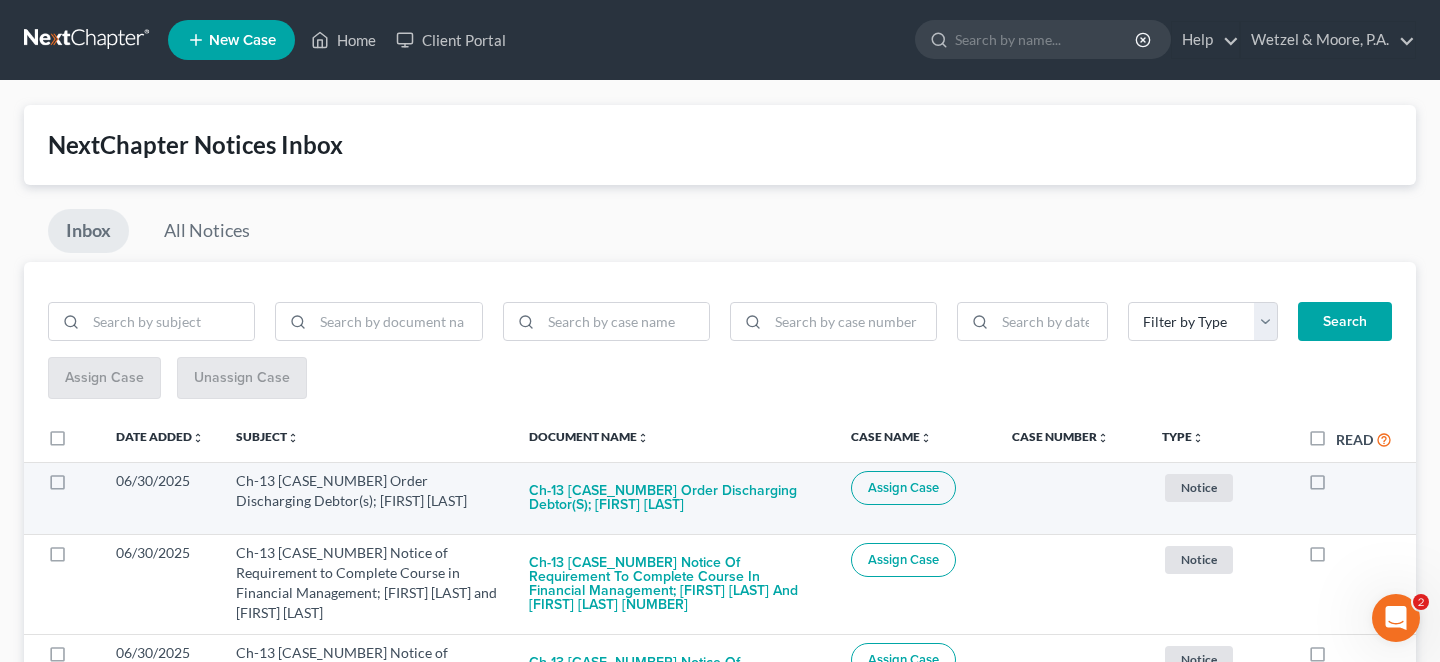 click at bounding box center (1336, 486) 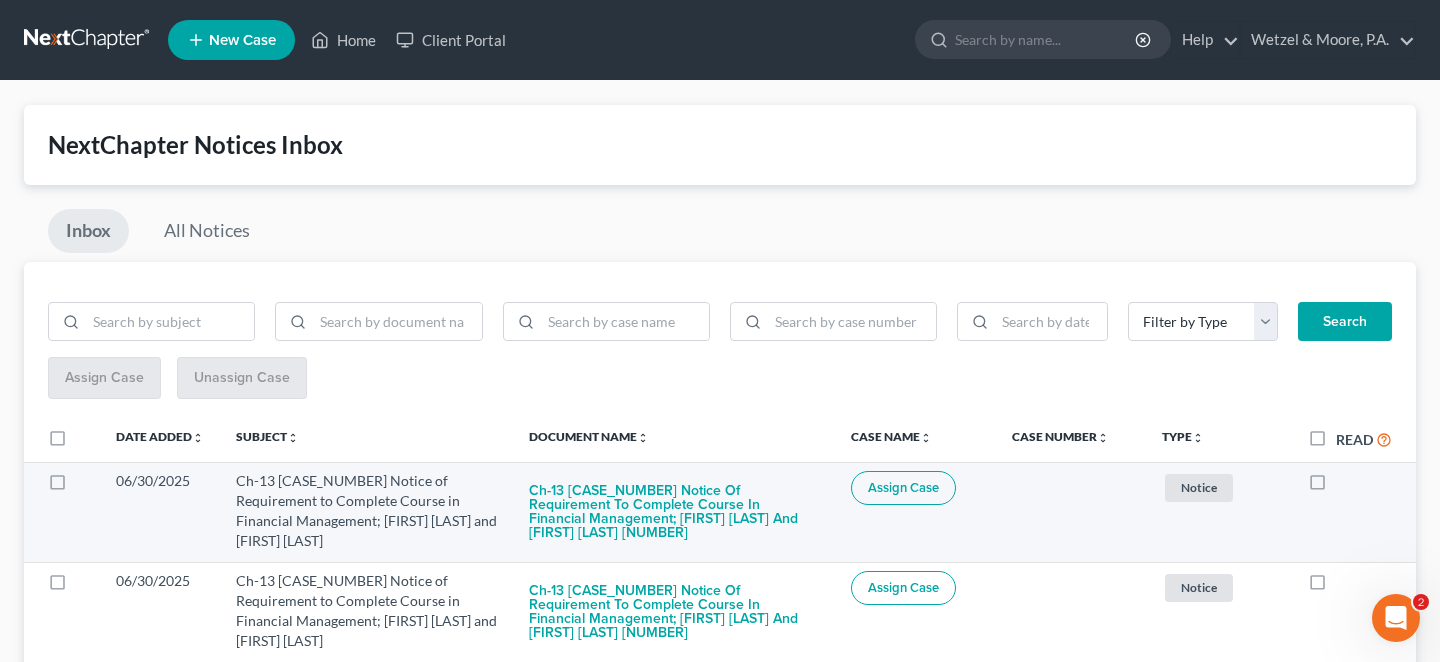click at bounding box center [1354, 512] 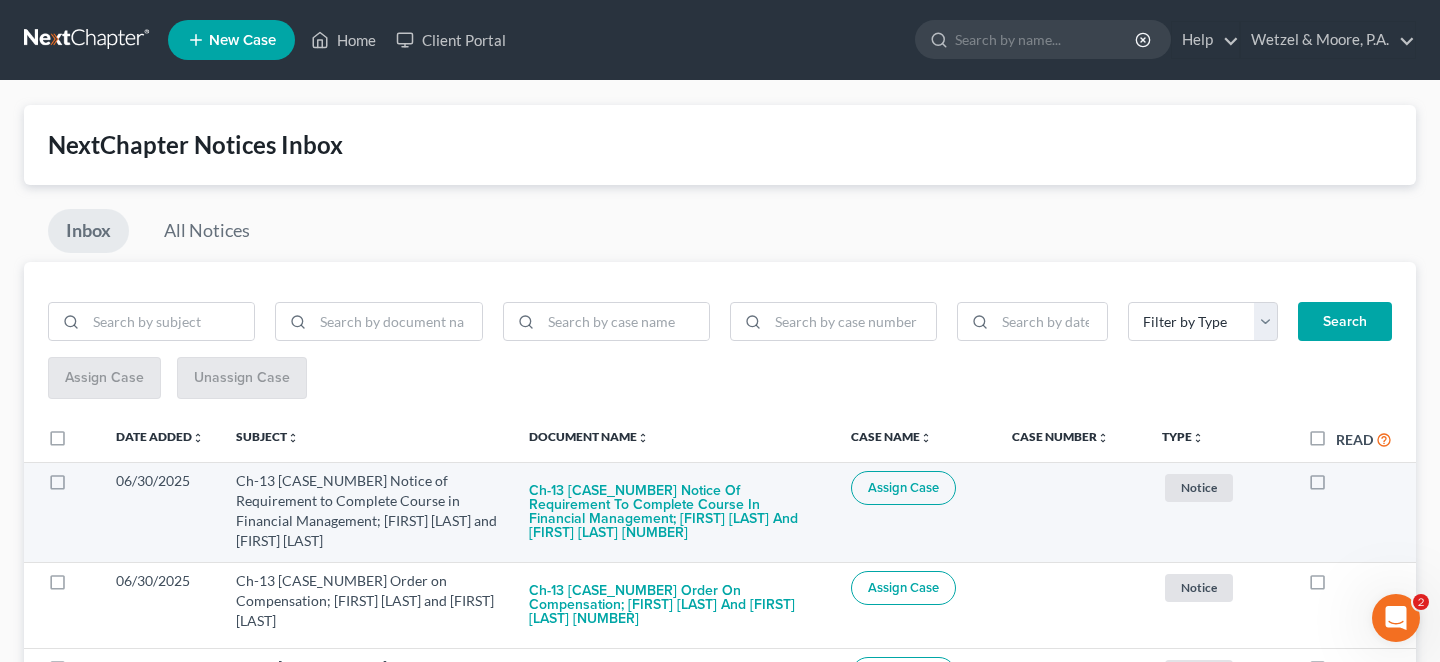 click at bounding box center [1336, 486] 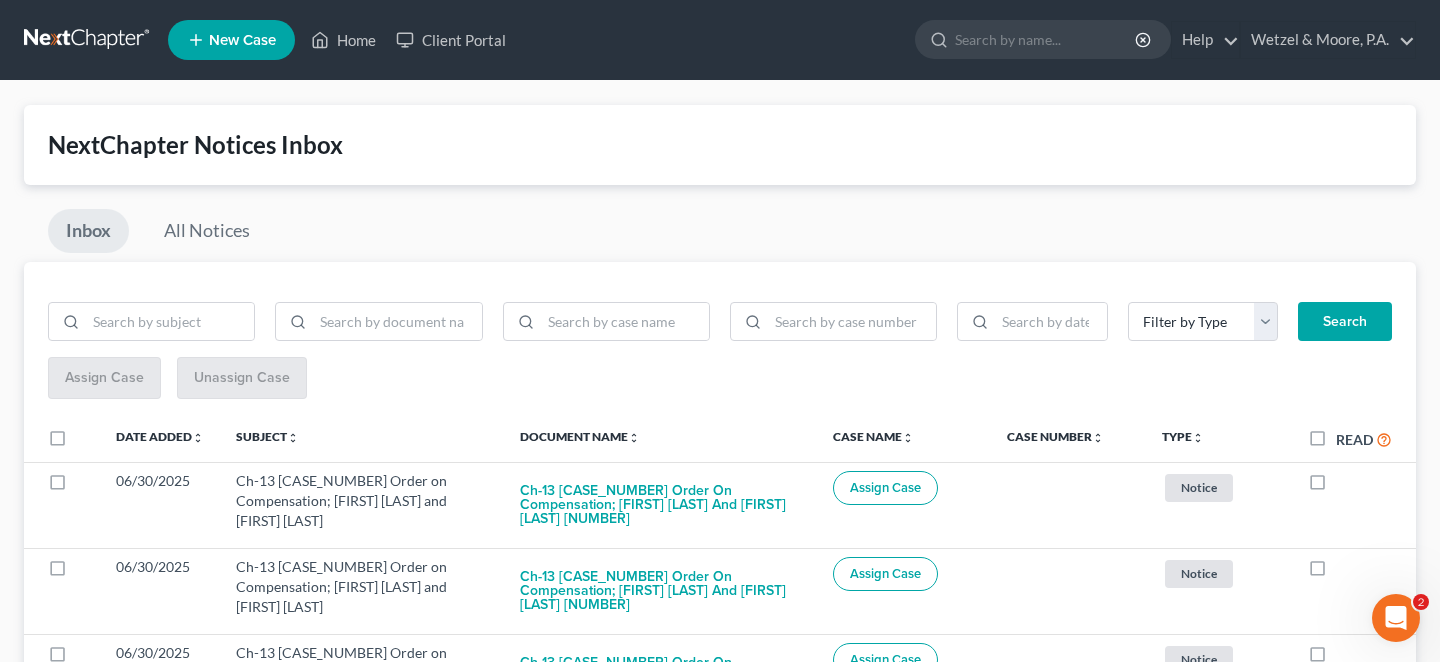 click at bounding box center (1336, 486) 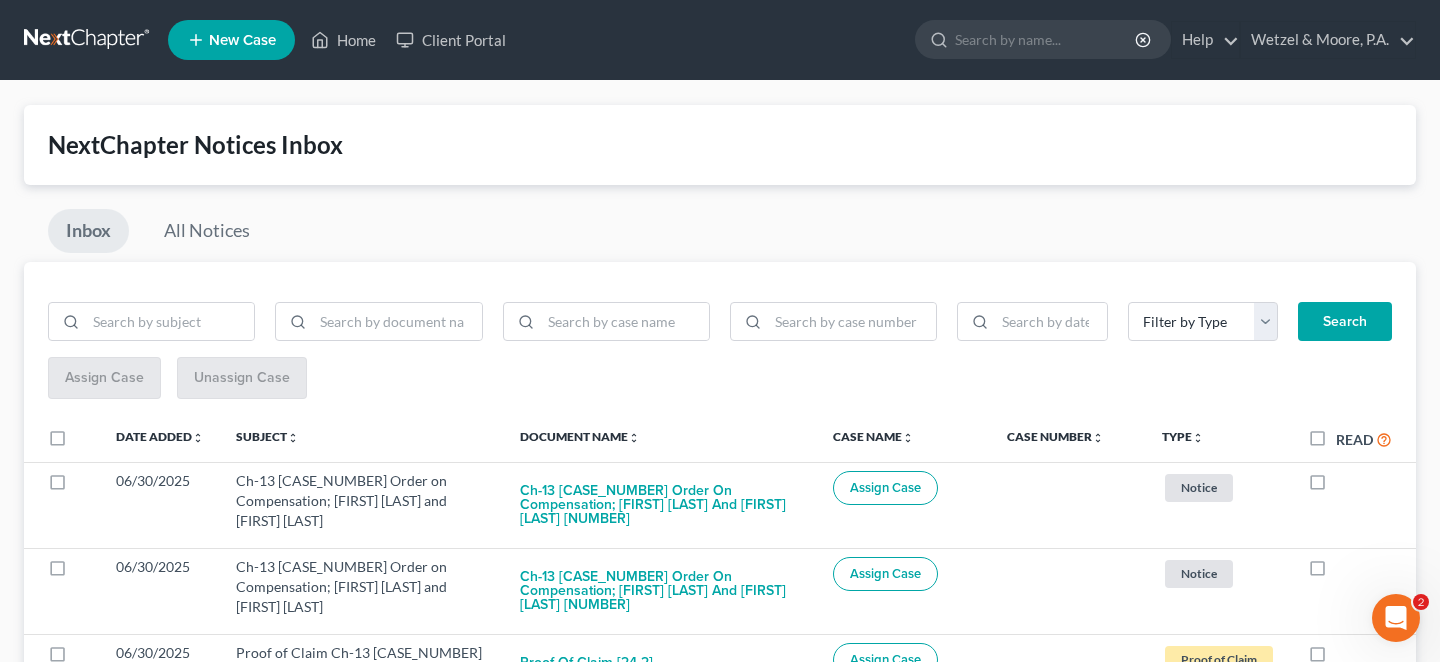 click at bounding box center [1336, 486] 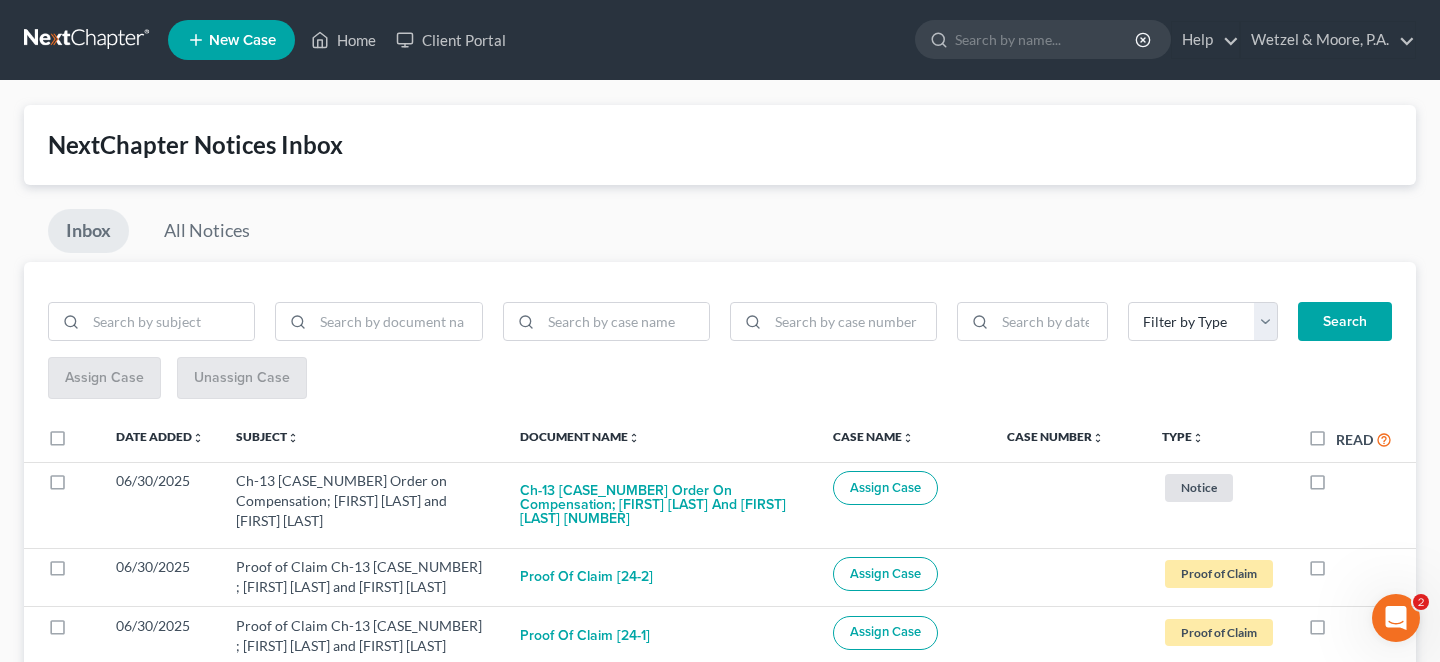 click at bounding box center [1336, 486] 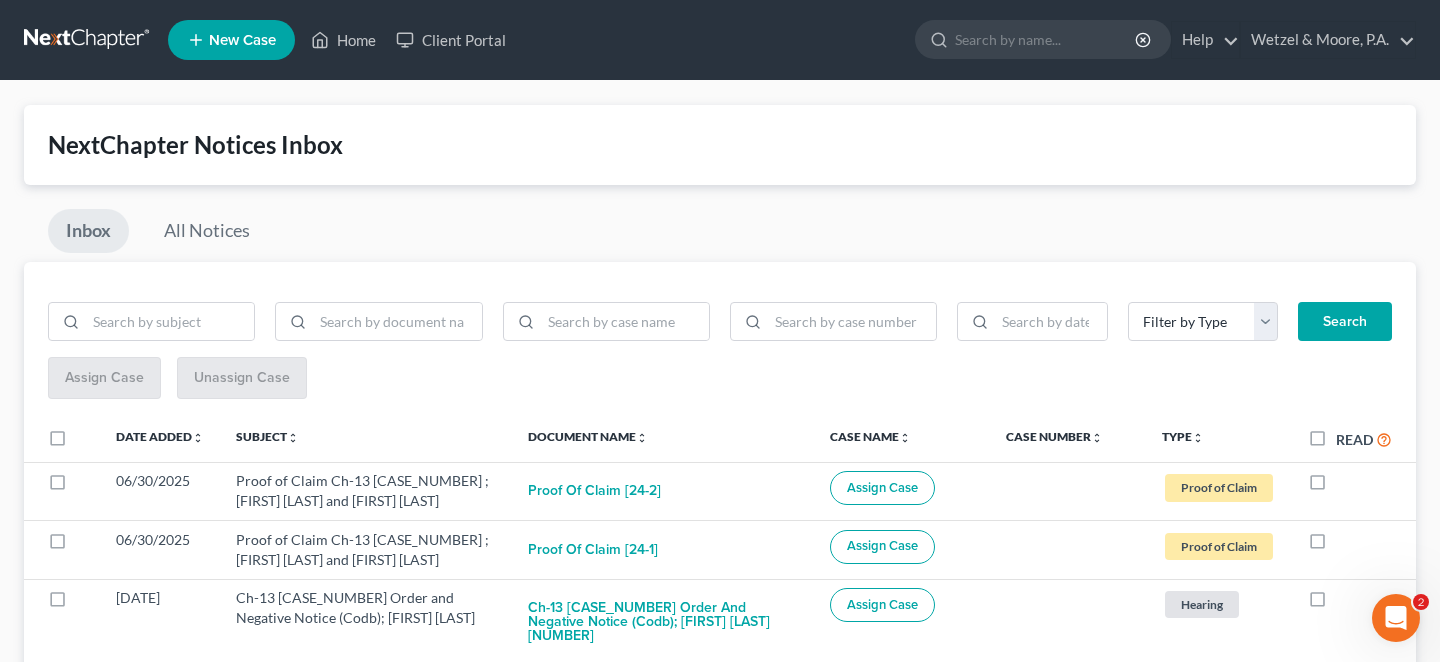 click at bounding box center [1336, 486] 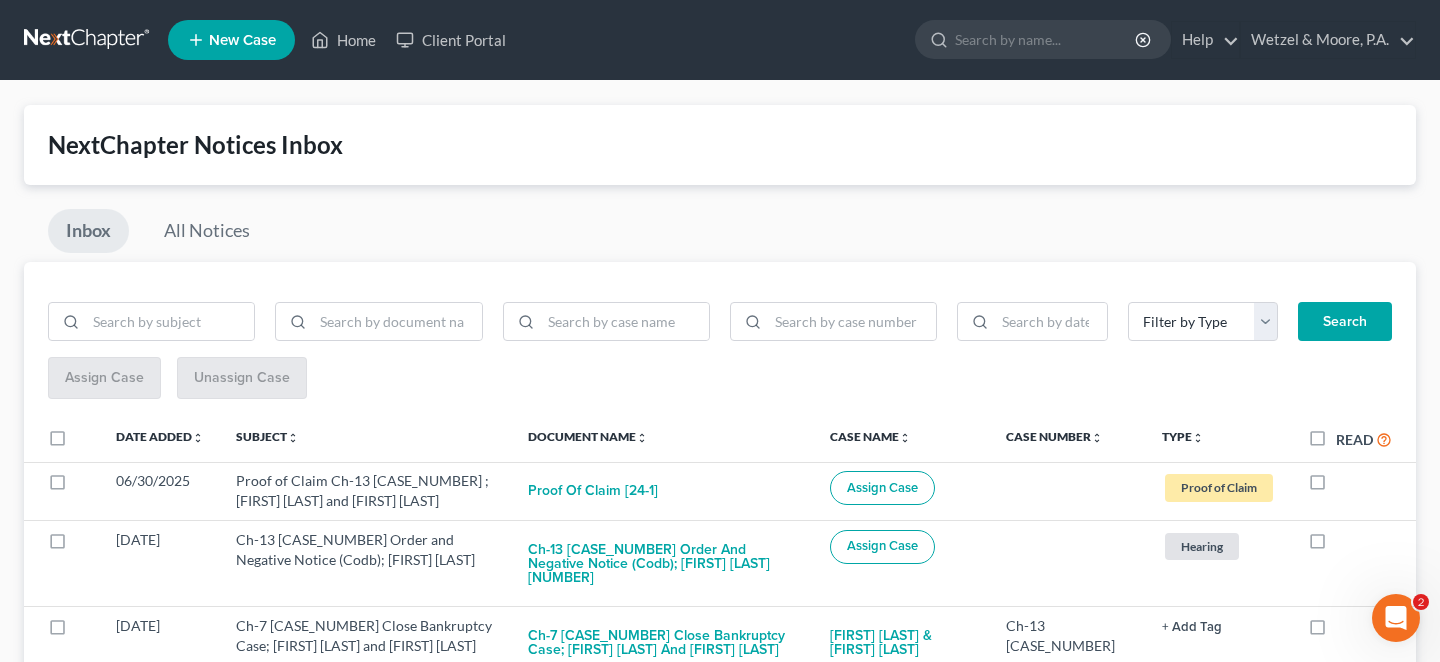 click at bounding box center [1336, 486] 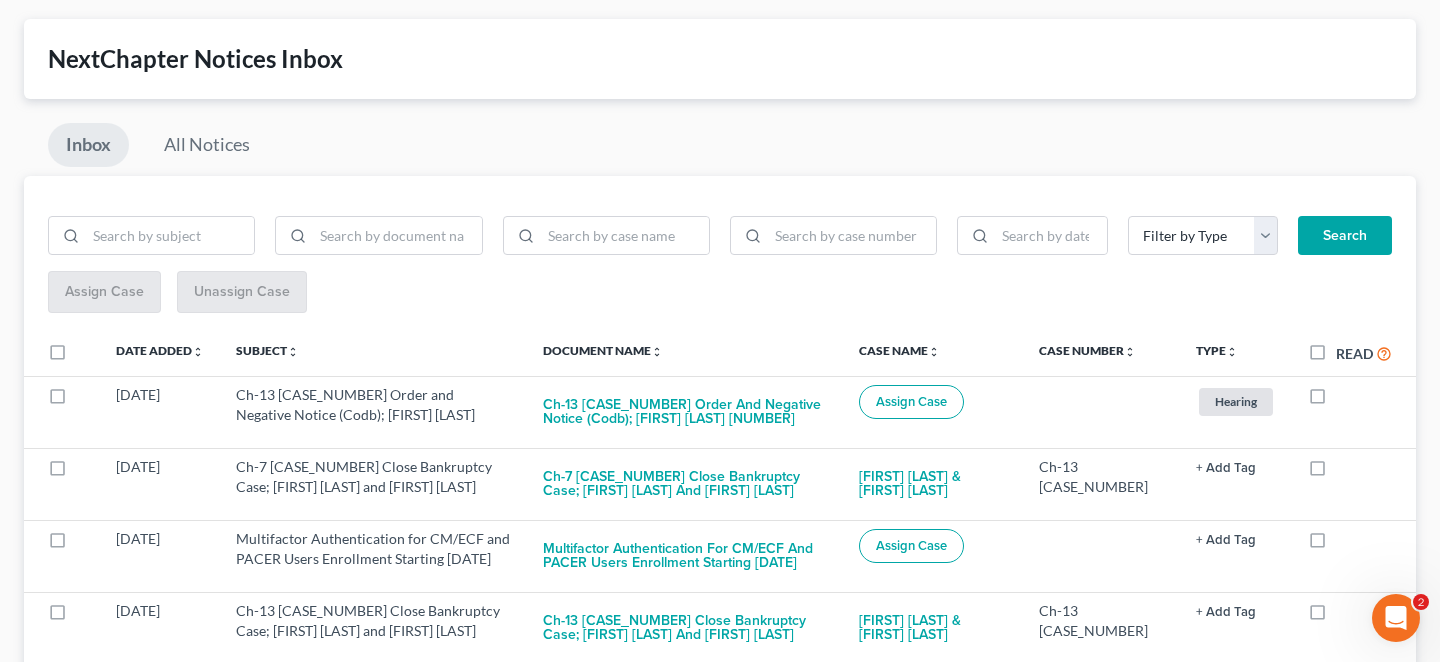 scroll, scrollTop: 0, scrollLeft: 0, axis: both 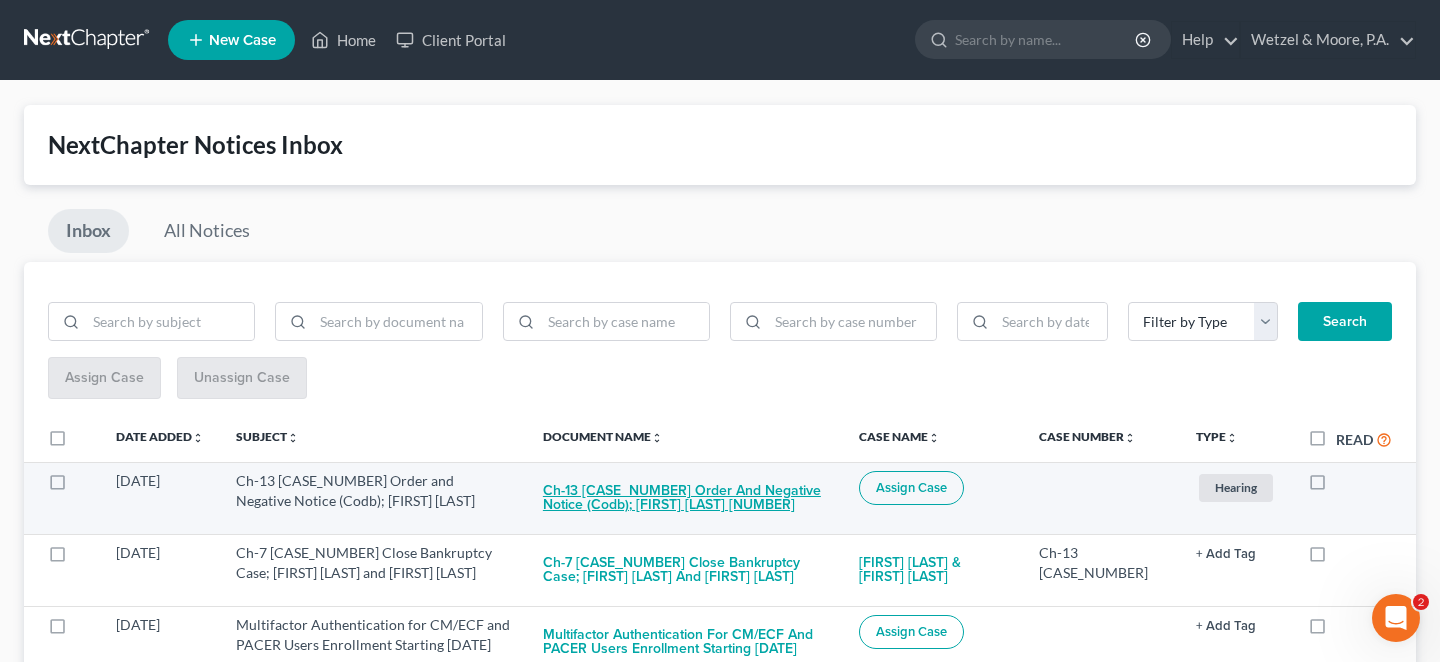 click on "Ch-13 4:23-bk-13978 Order and Negative Notice (Codb); Terry Ellis Shepard [73-1]" at bounding box center (685, 498) 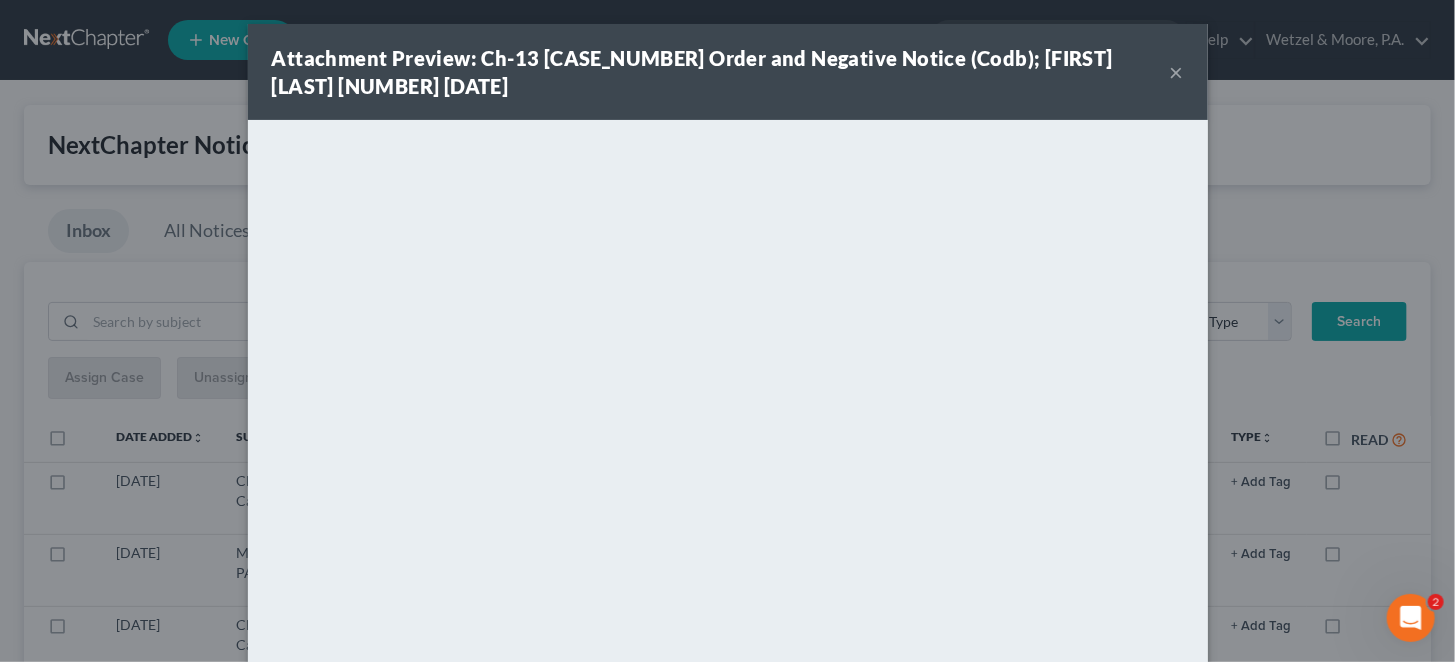 click on "×" at bounding box center [1177, 72] 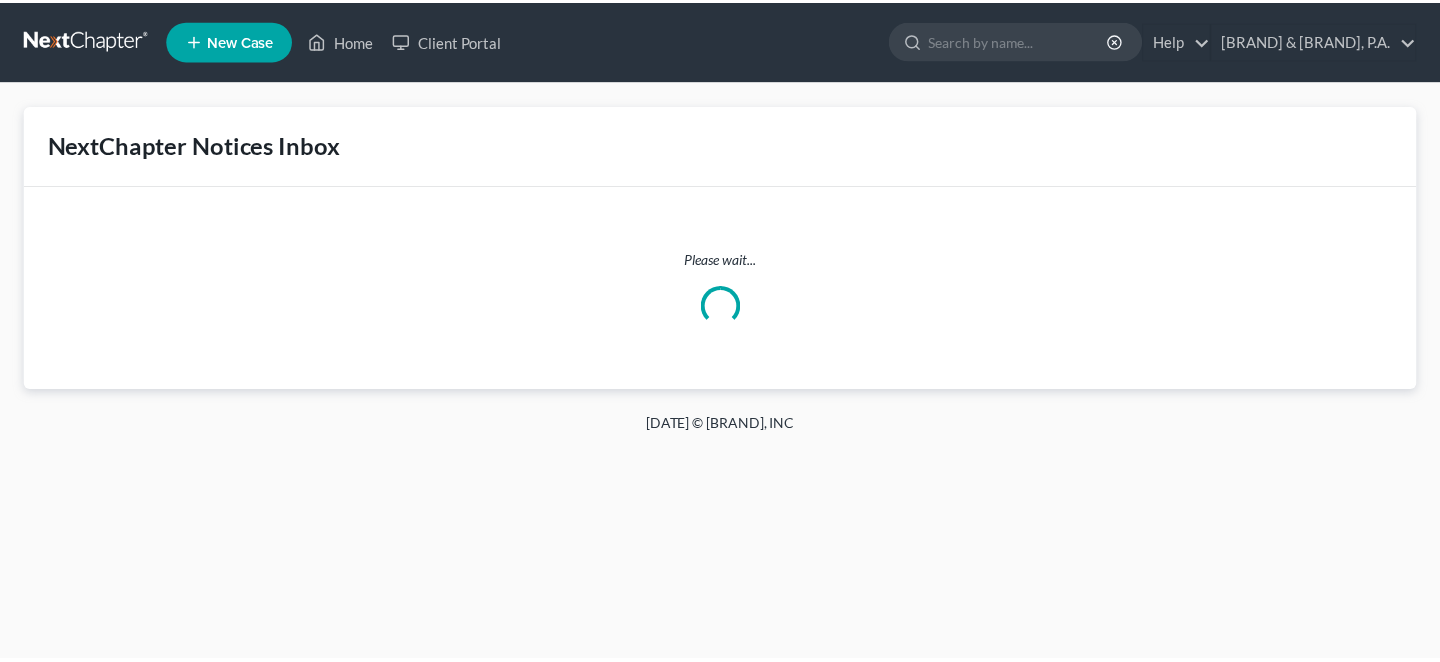 scroll, scrollTop: 0, scrollLeft: 0, axis: both 